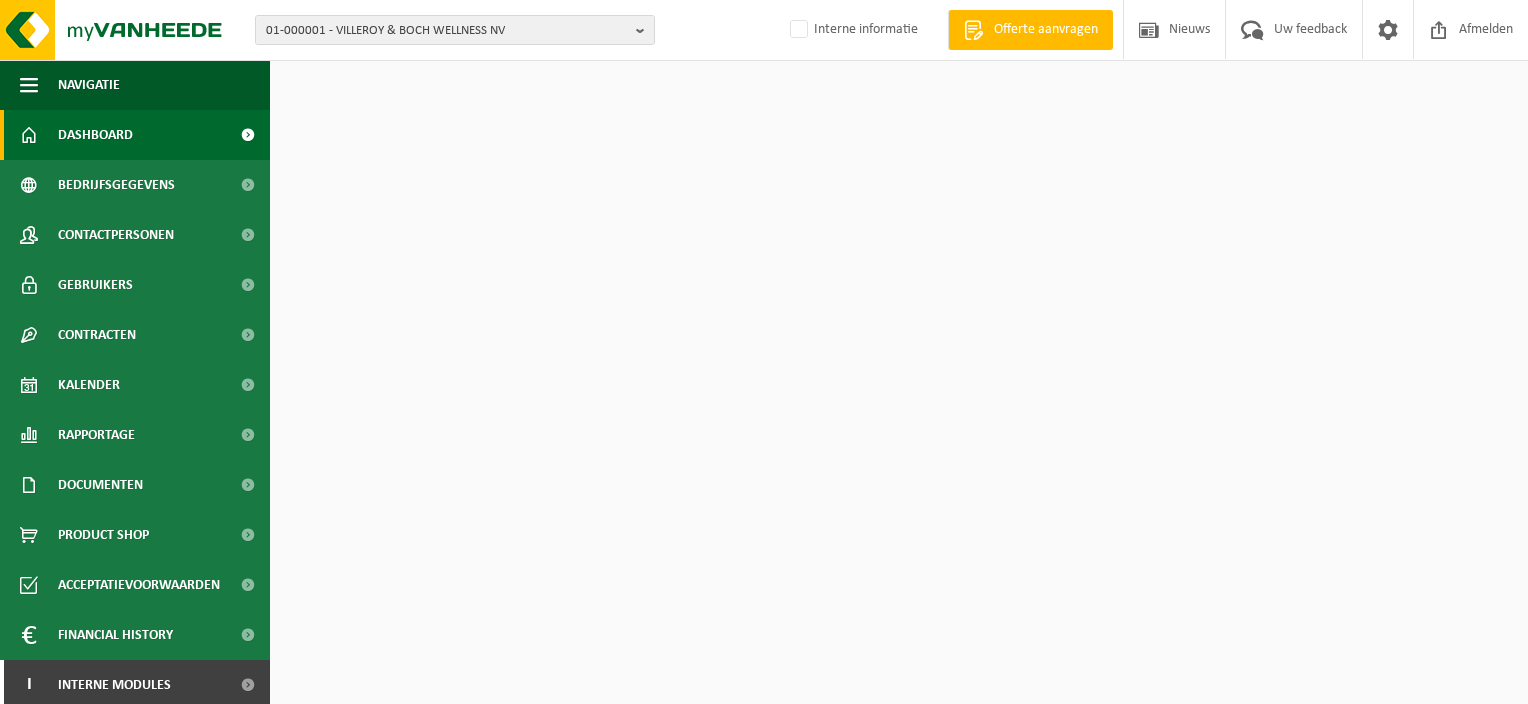 scroll, scrollTop: 0, scrollLeft: 0, axis: both 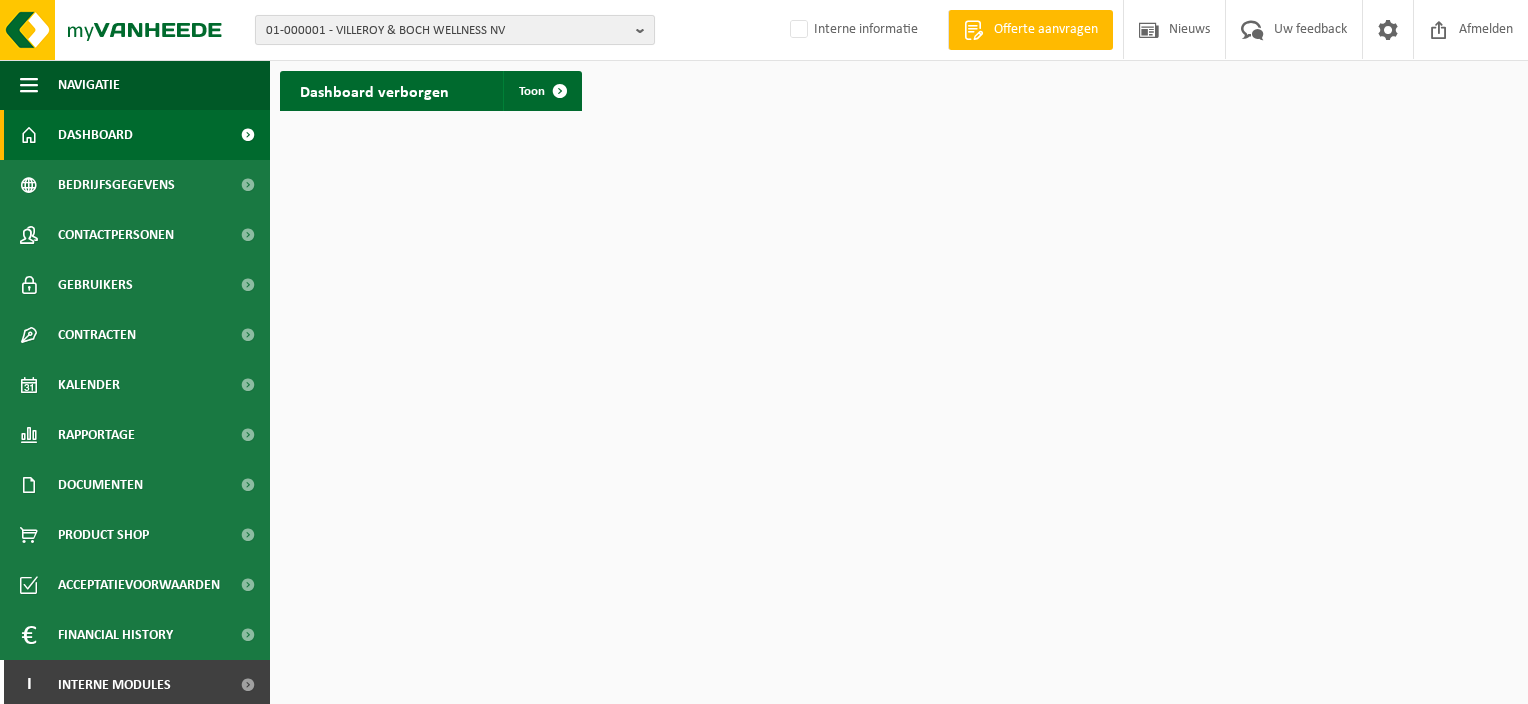 click on "01-000001 - VILLEROY & BOCH WELLNESS NV" at bounding box center [447, 31] 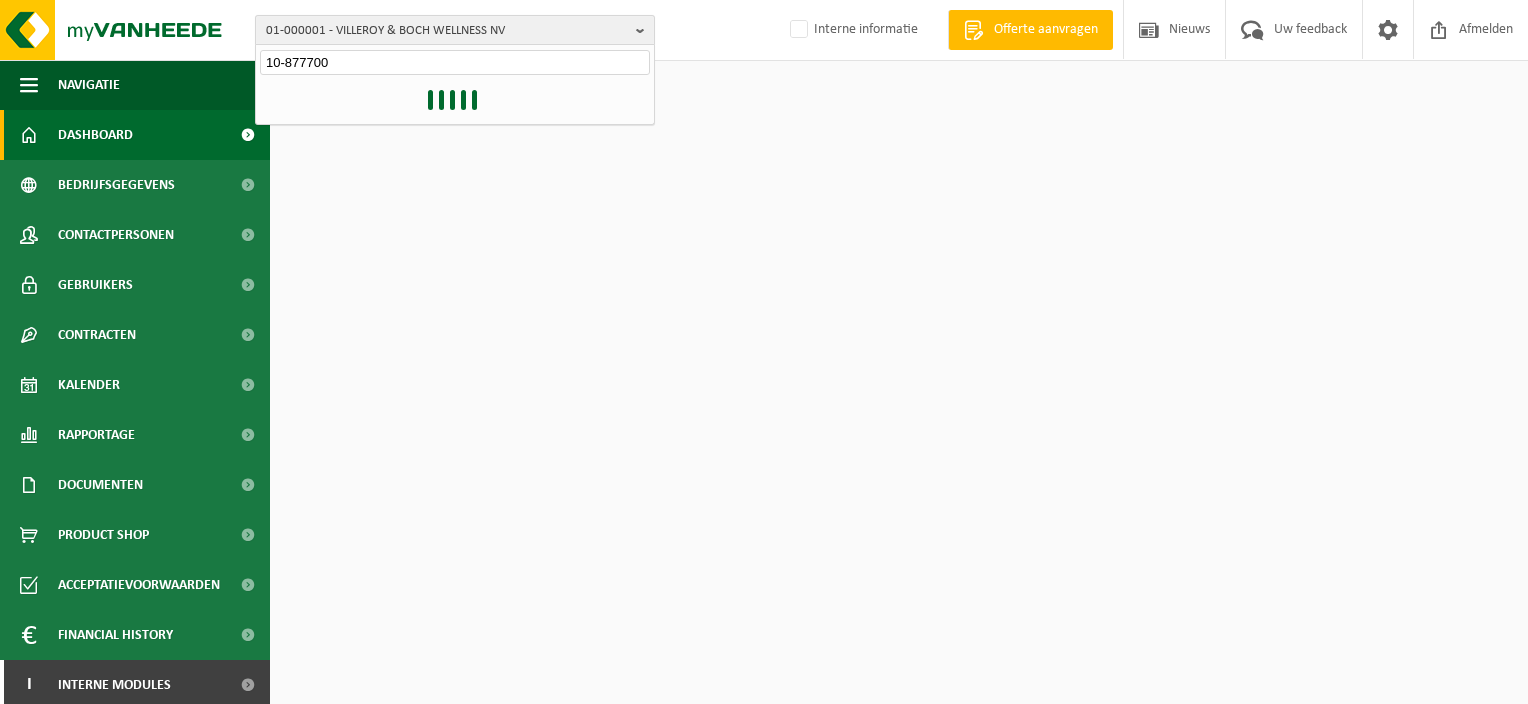 type on "10-877700" 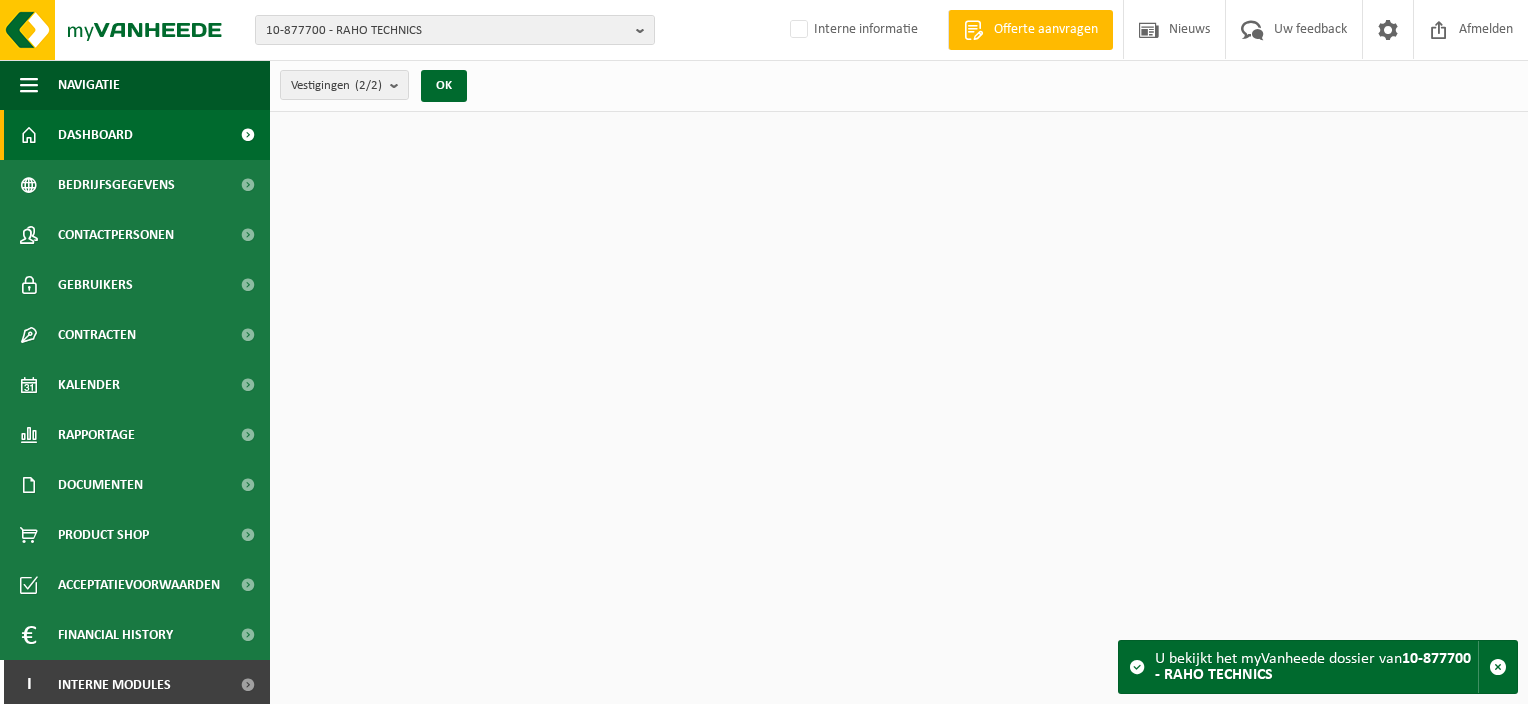 scroll, scrollTop: 0, scrollLeft: 0, axis: both 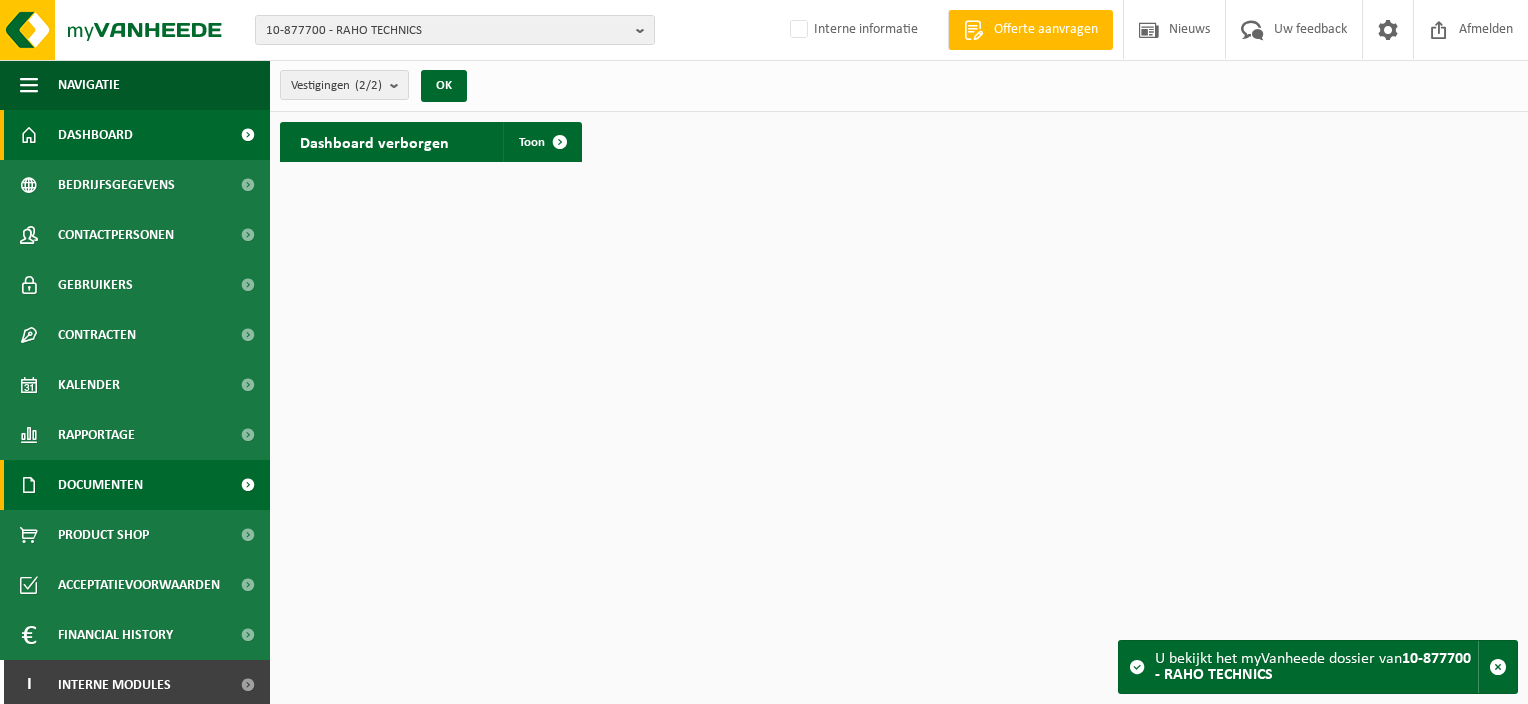 click on "Documenten" at bounding box center [100, 485] 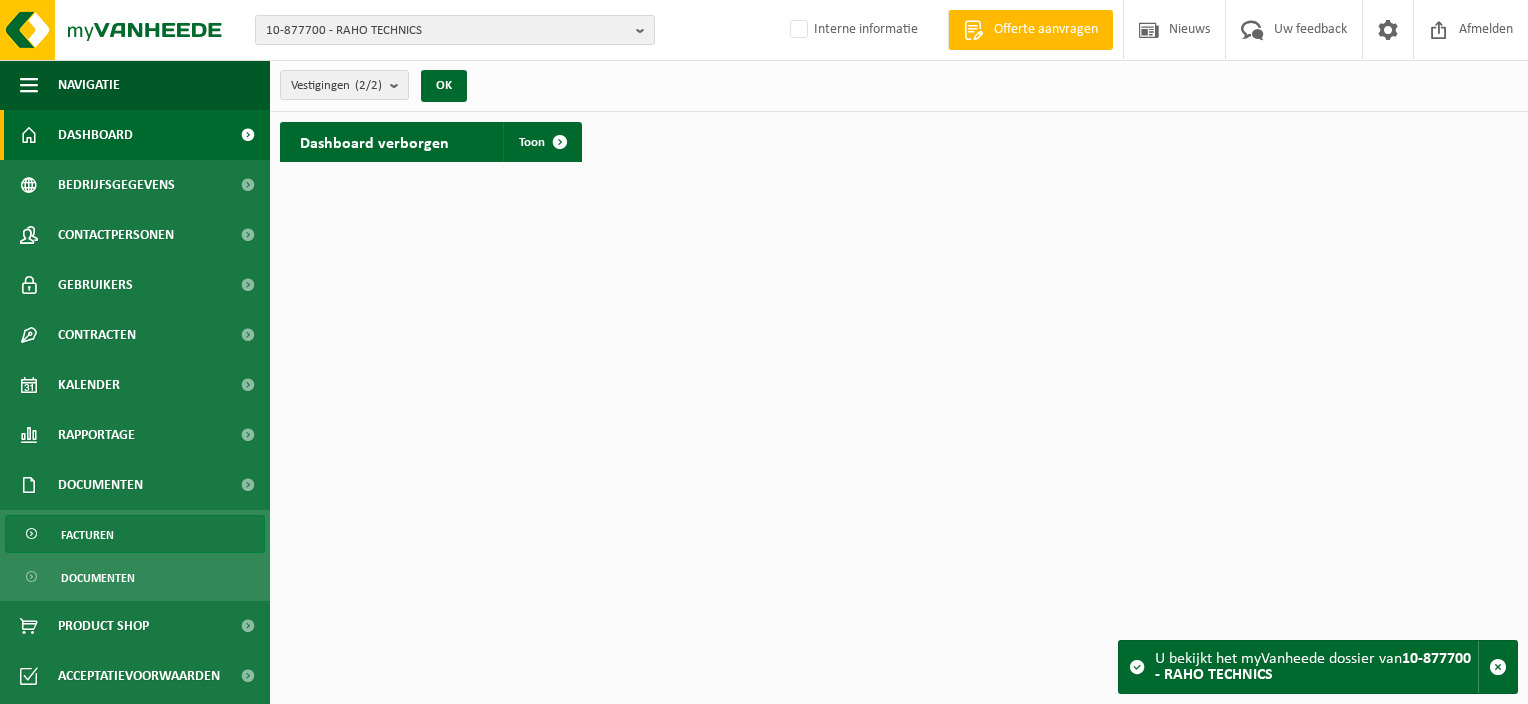 click on "Facturen" at bounding box center (135, 534) 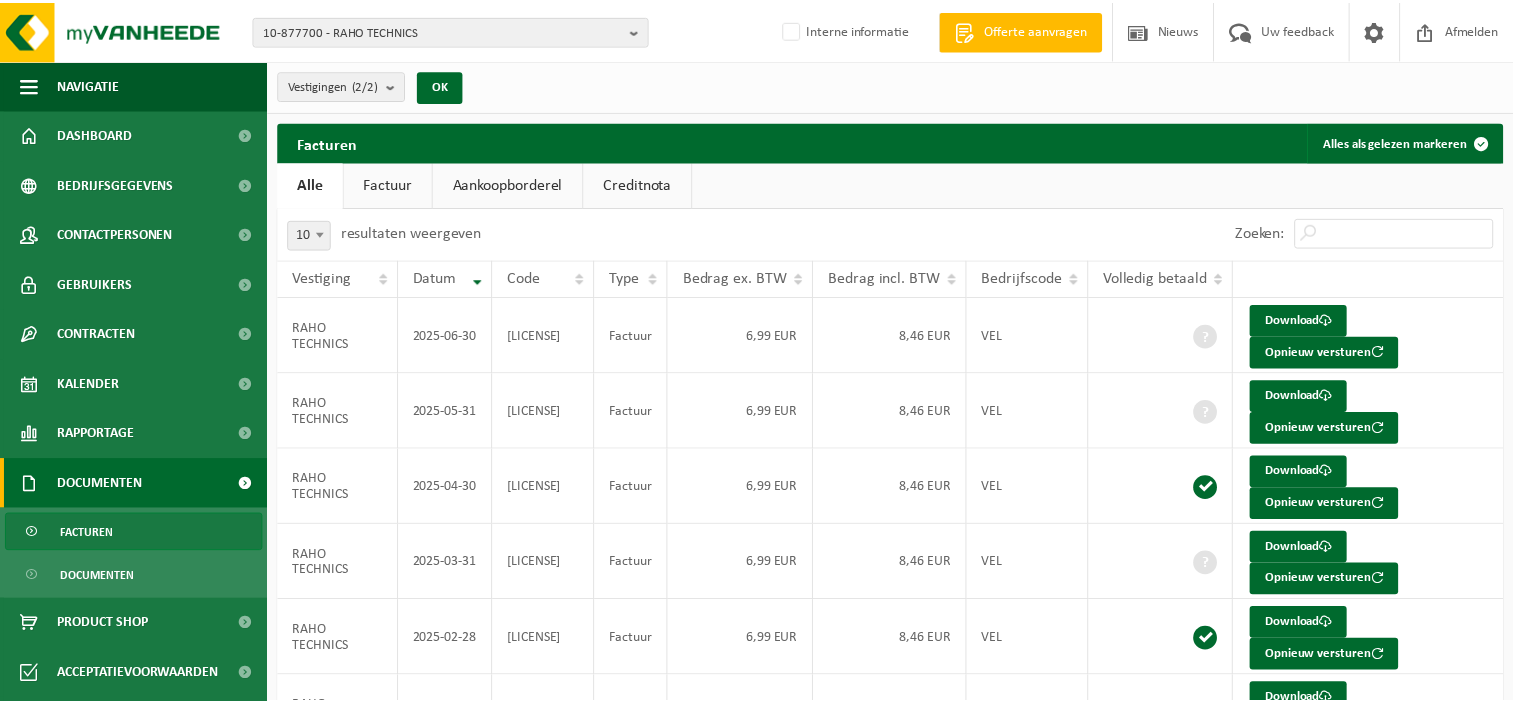 scroll, scrollTop: 0, scrollLeft: 0, axis: both 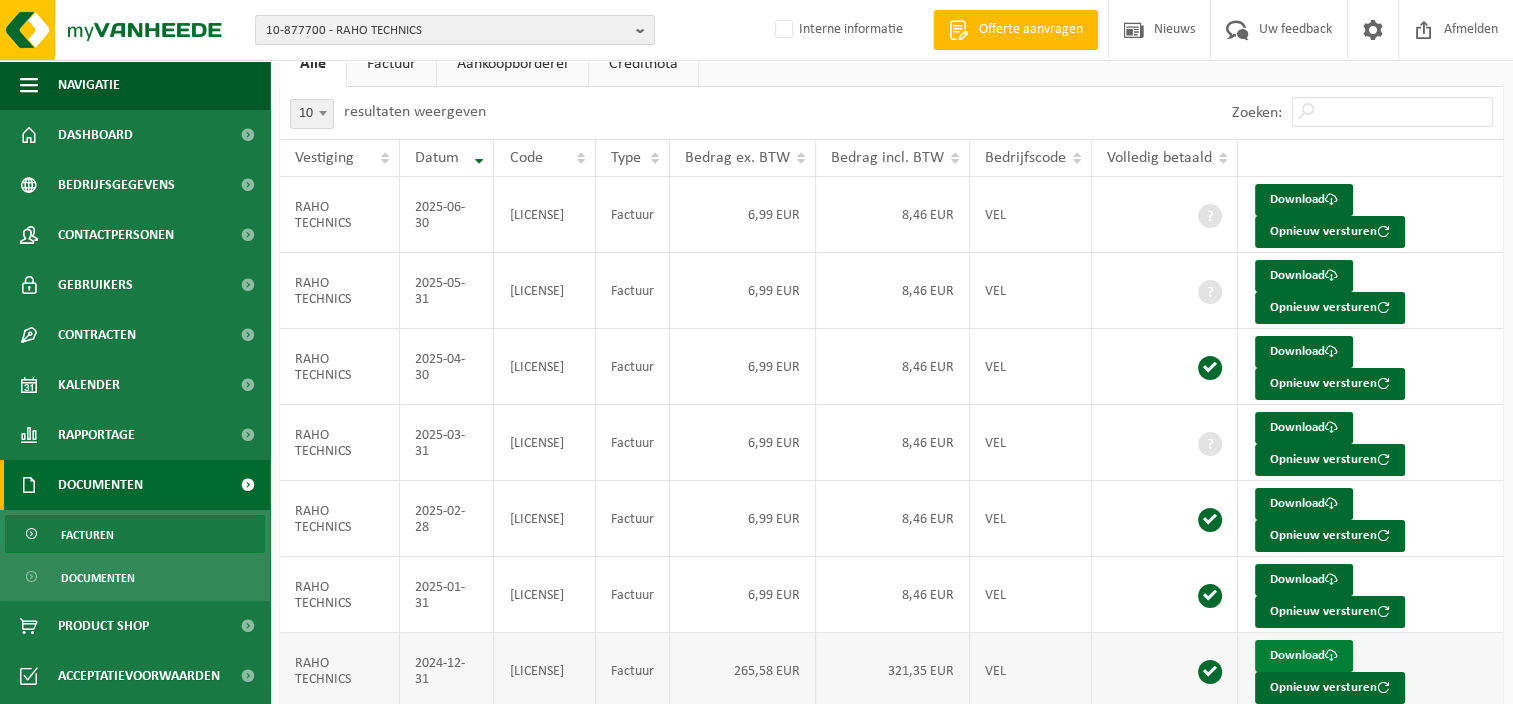 click on "Download" at bounding box center [1304, 656] 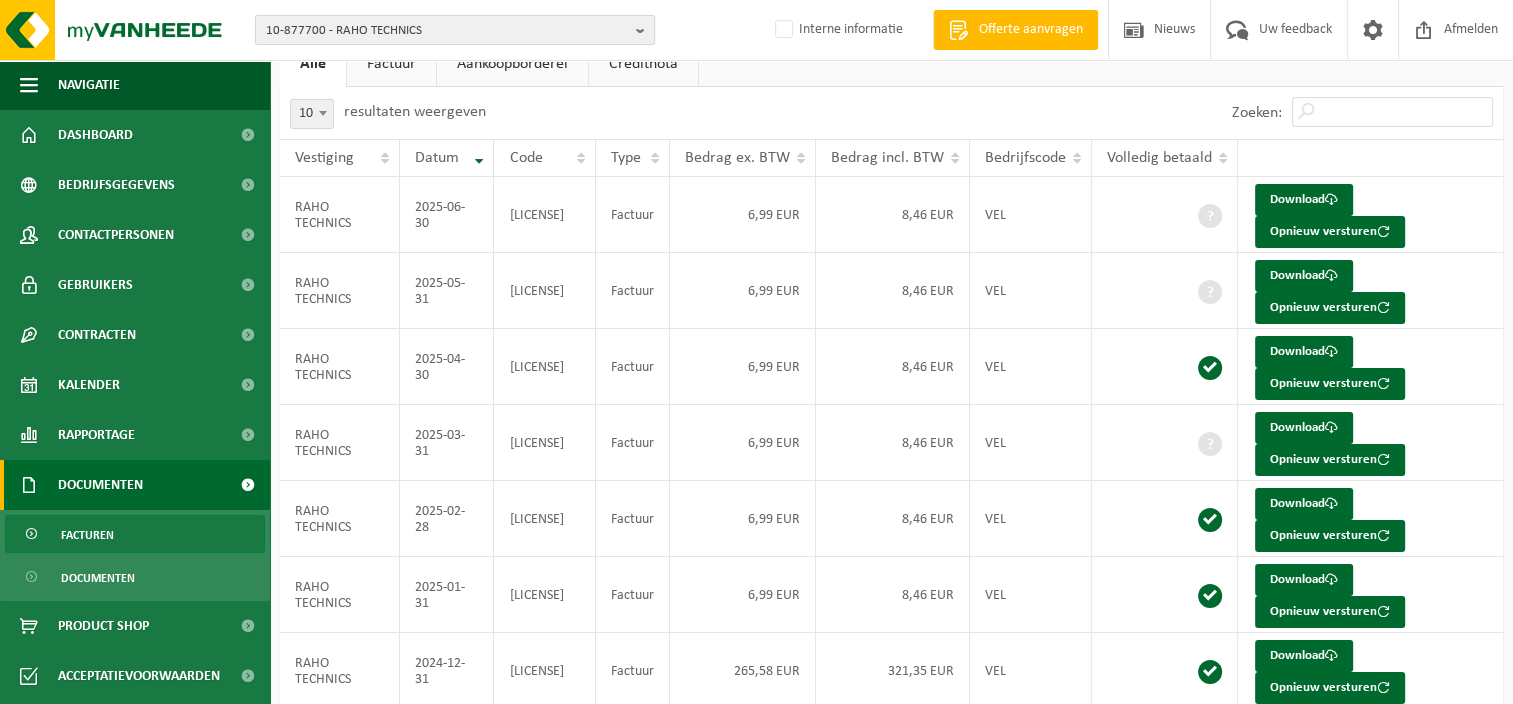 click on "10-877700 - RAHO TECHNICS" at bounding box center (447, 31) 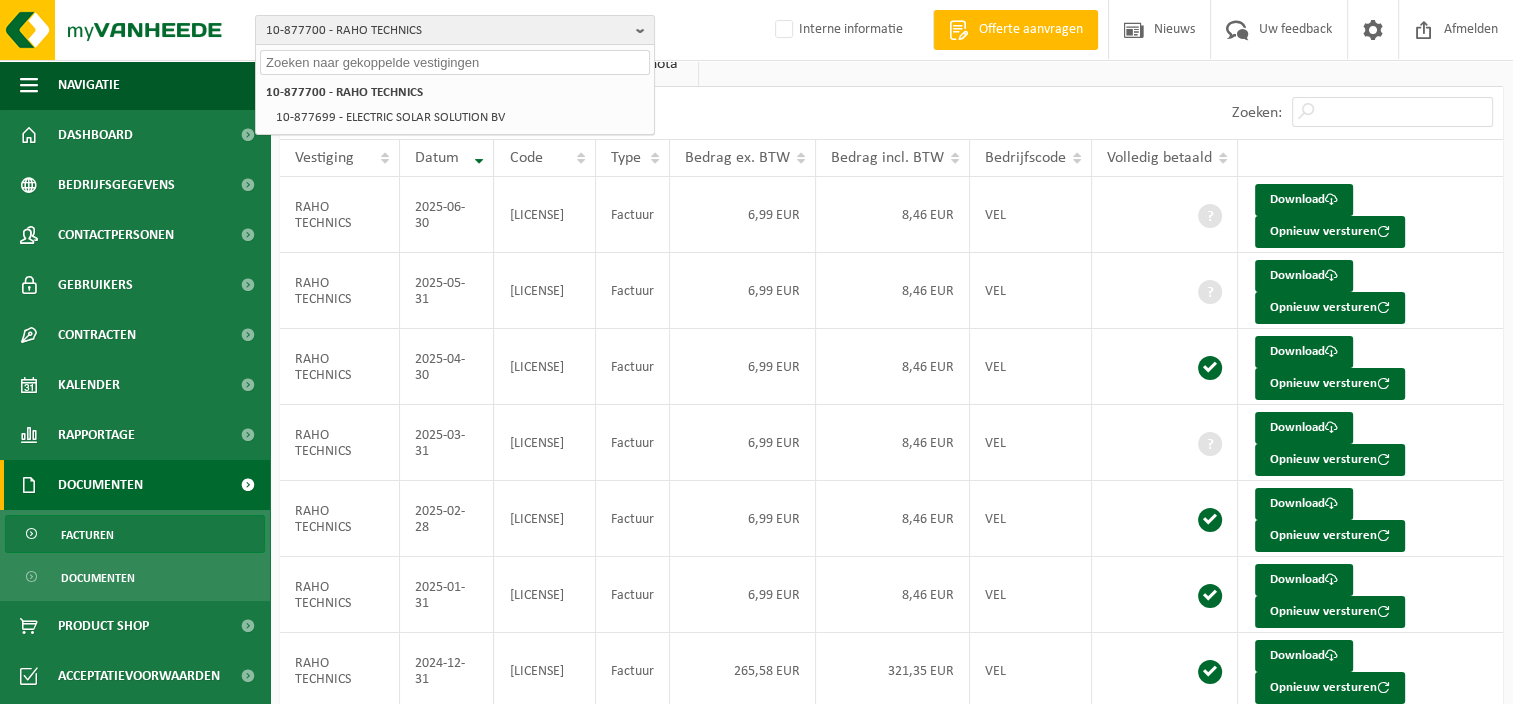click at bounding box center (455, 62) 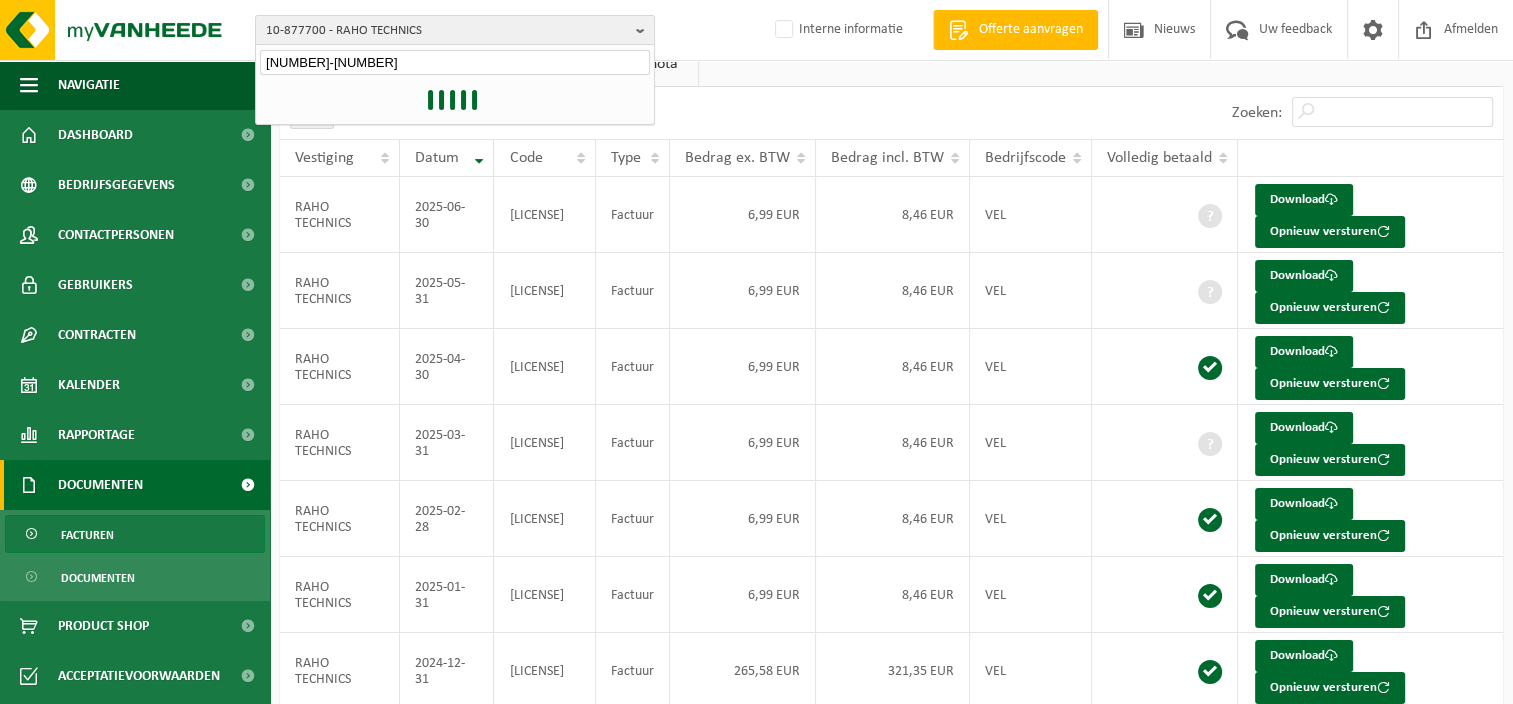 type on "10-967456" 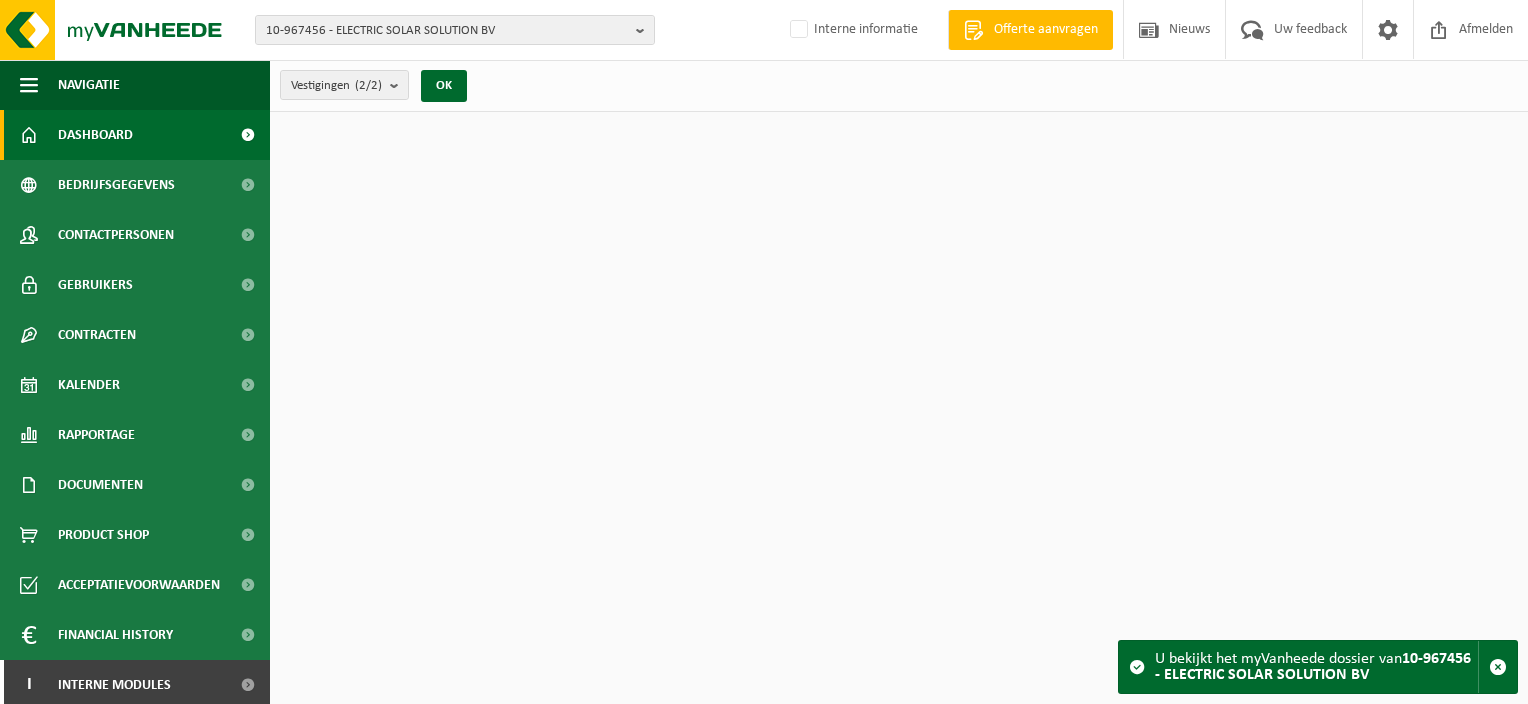 scroll, scrollTop: 0, scrollLeft: 0, axis: both 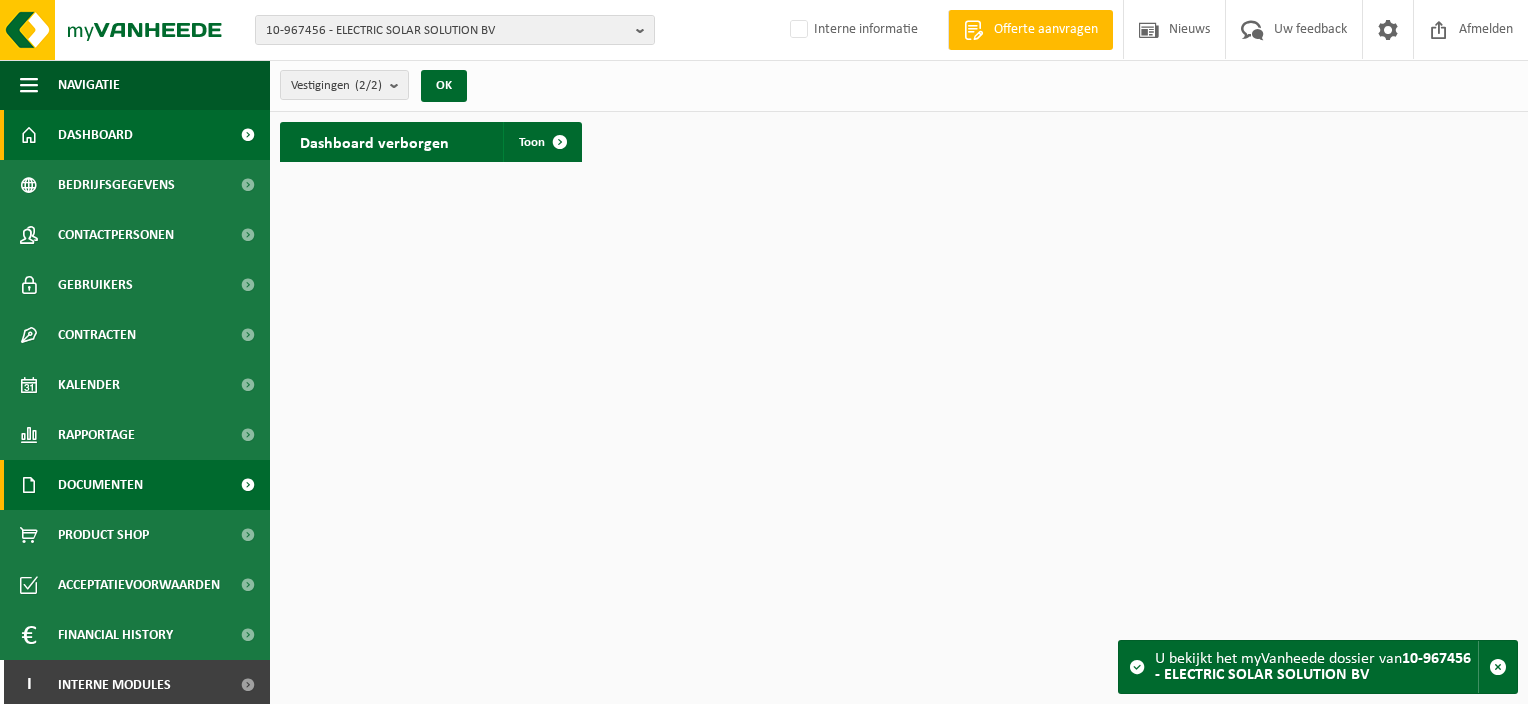 click on "Documenten" at bounding box center (100, 485) 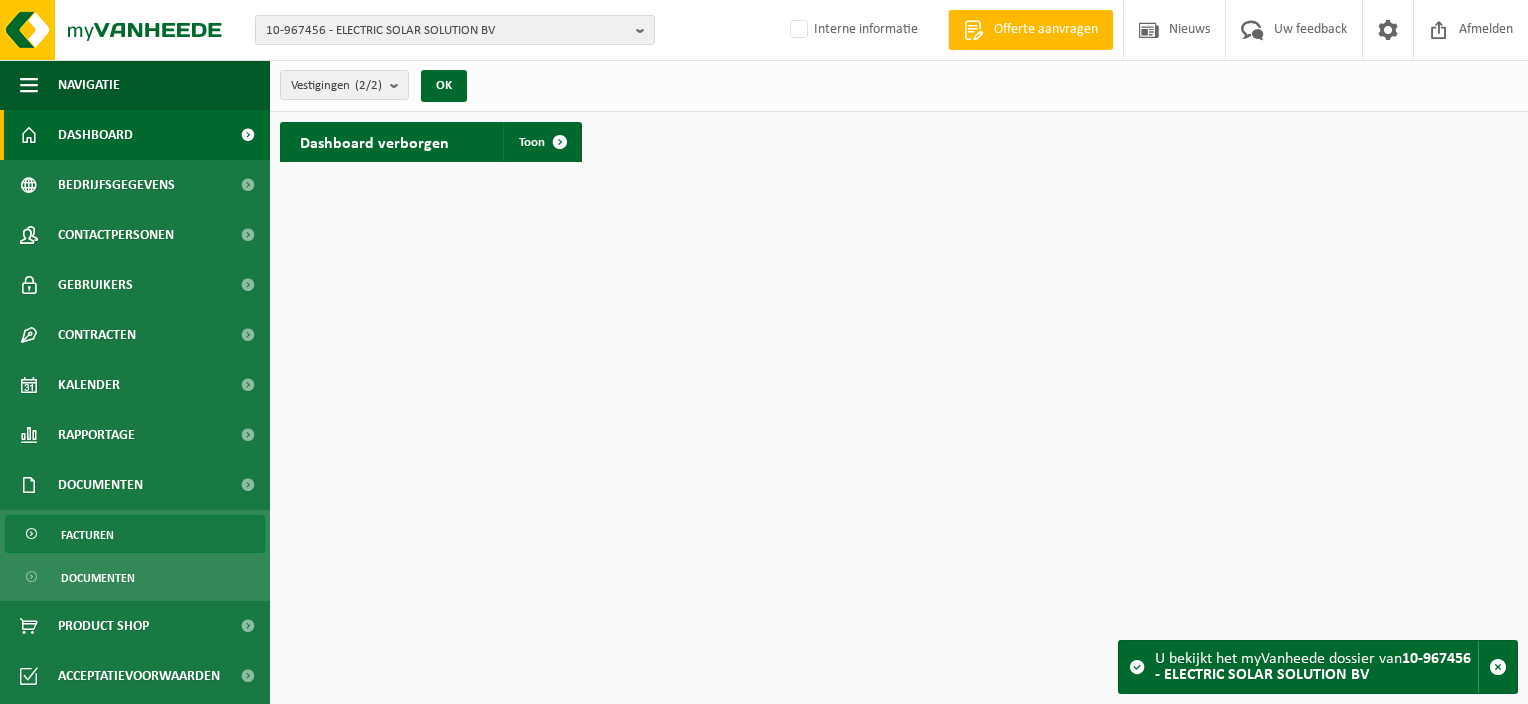 click on "Facturen" at bounding box center (135, 534) 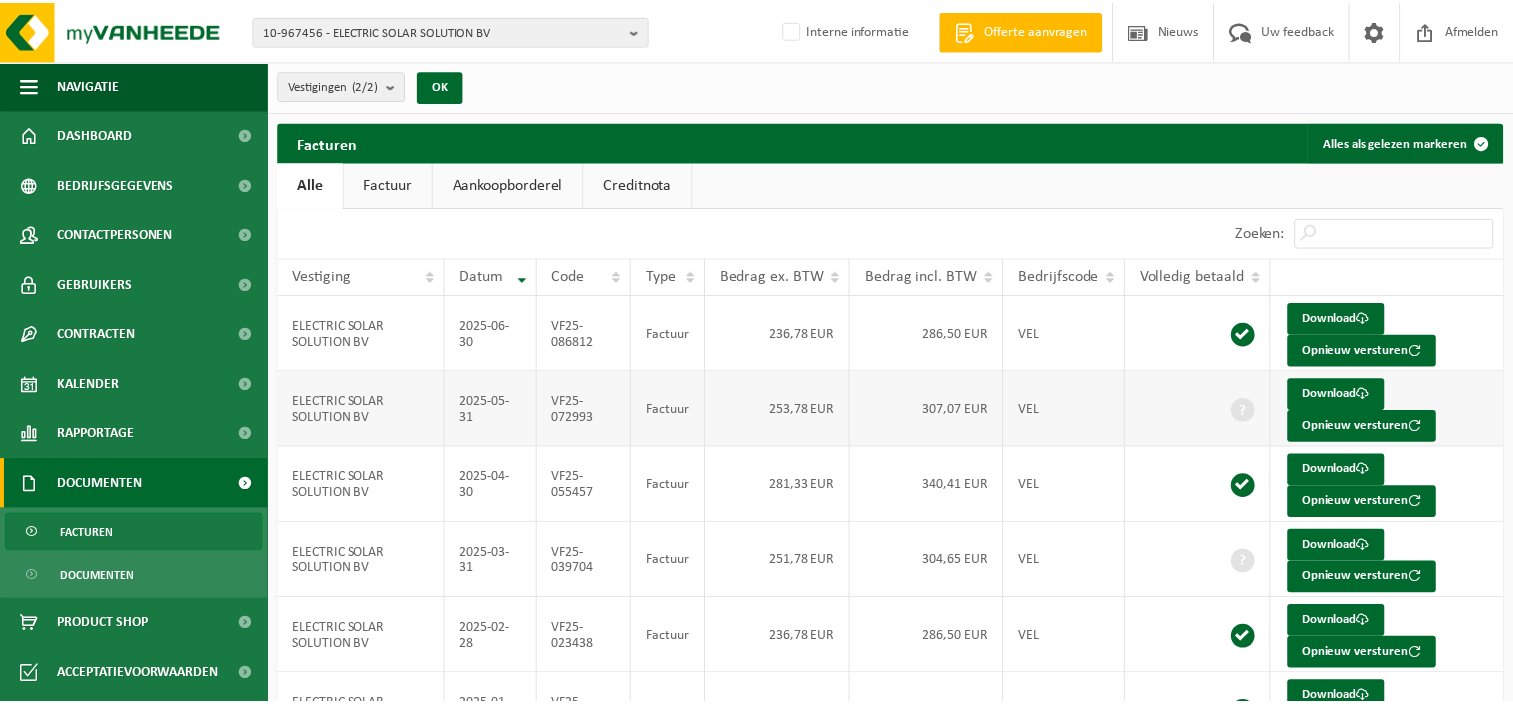 scroll, scrollTop: 0, scrollLeft: 0, axis: both 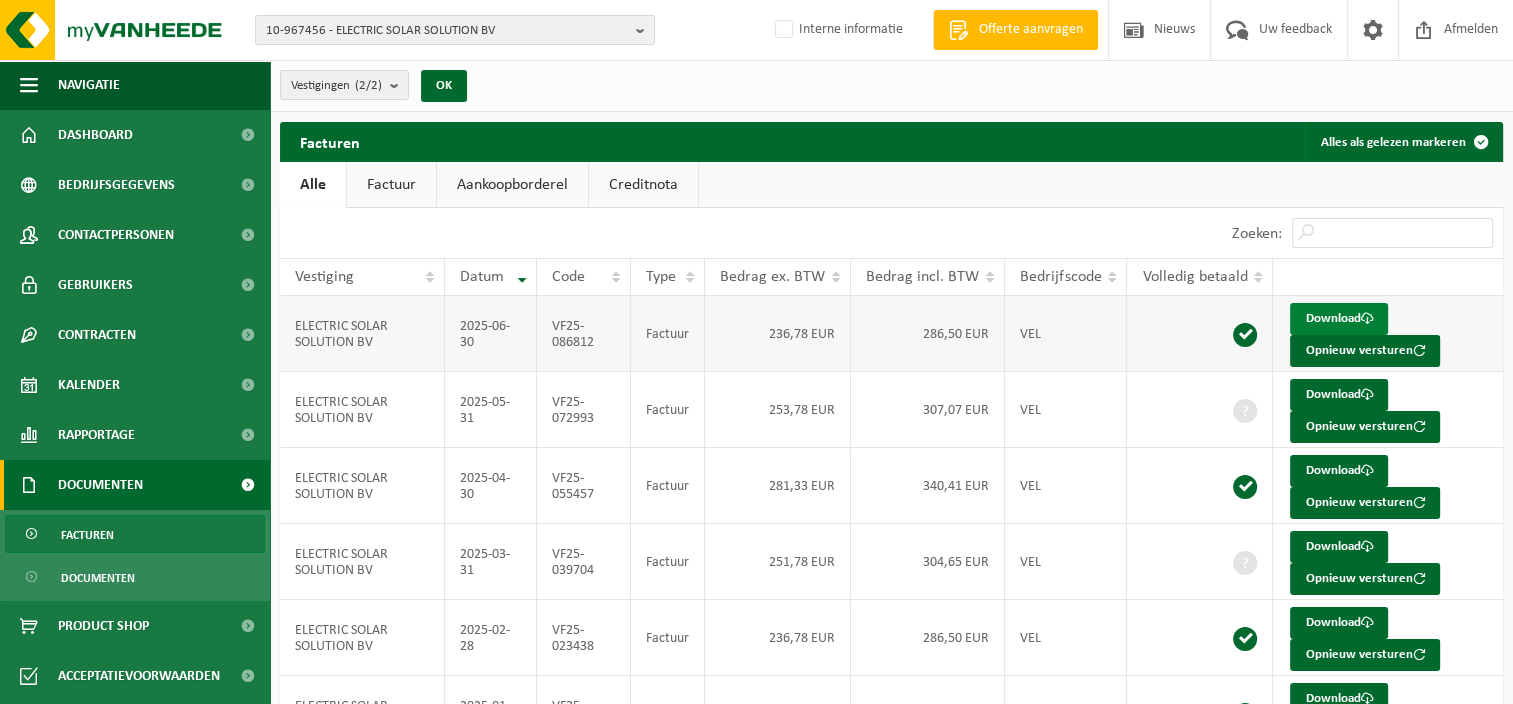 click on "Download" at bounding box center [1339, 319] 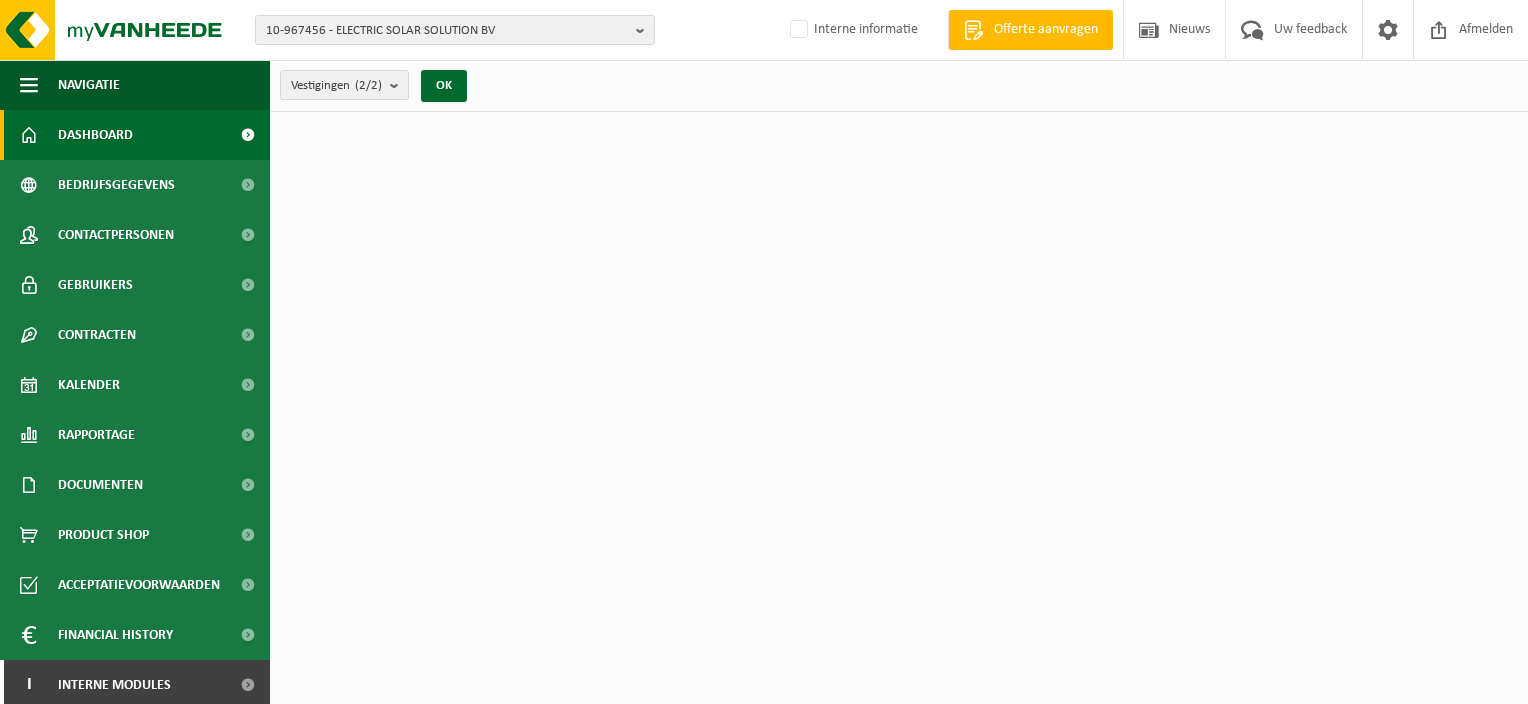scroll, scrollTop: 0, scrollLeft: 0, axis: both 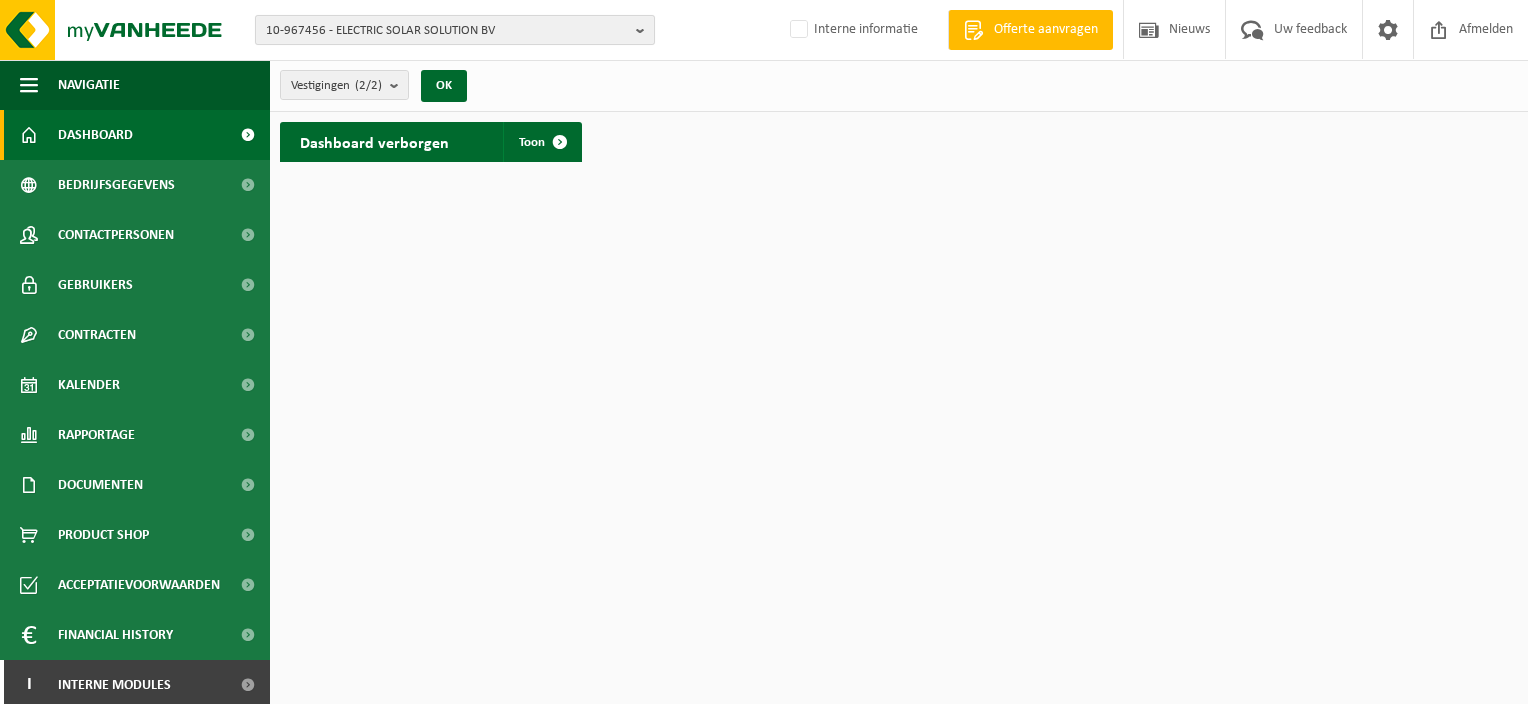 click on "10-967456 - ELECTRIC SOLAR SOLUTION BV" at bounding box center (447, 31) 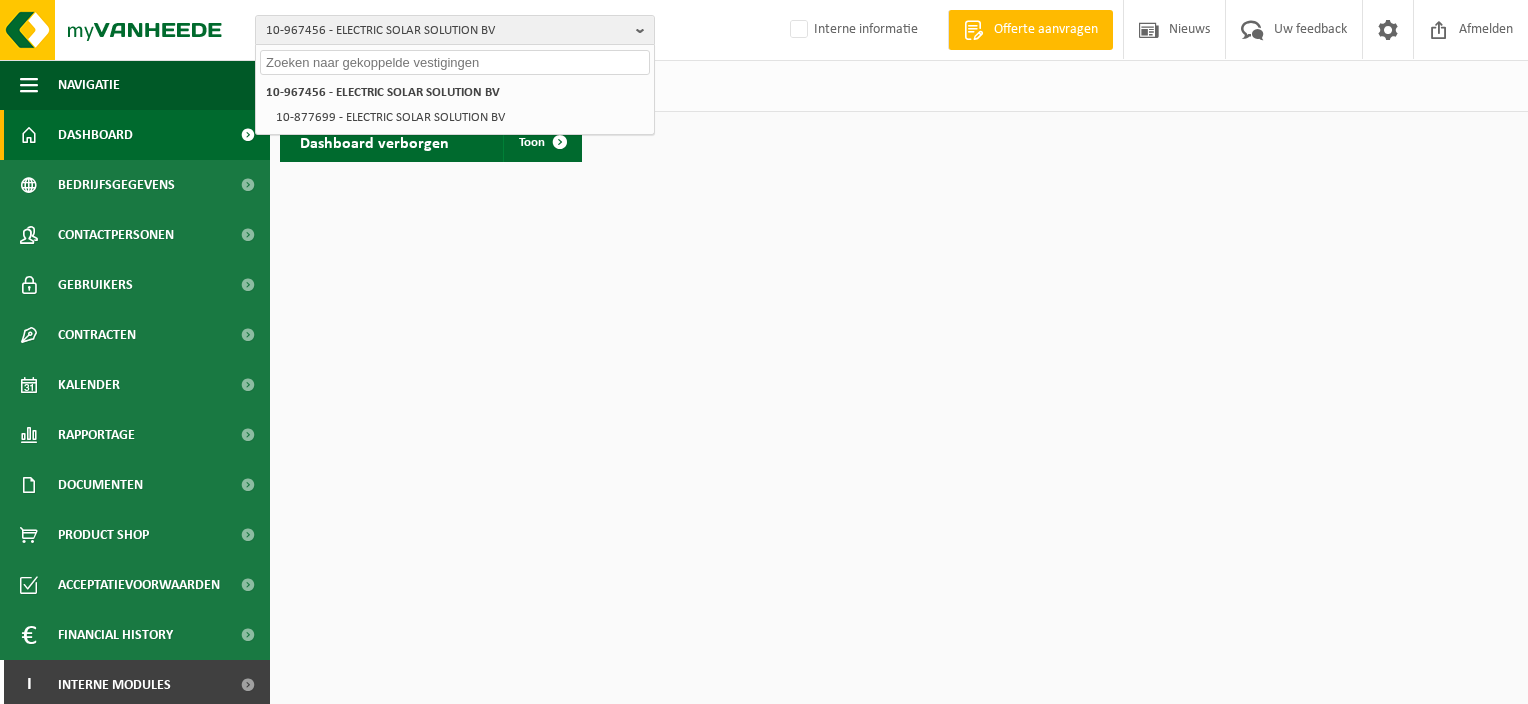 click at bounding box center [455, 62] 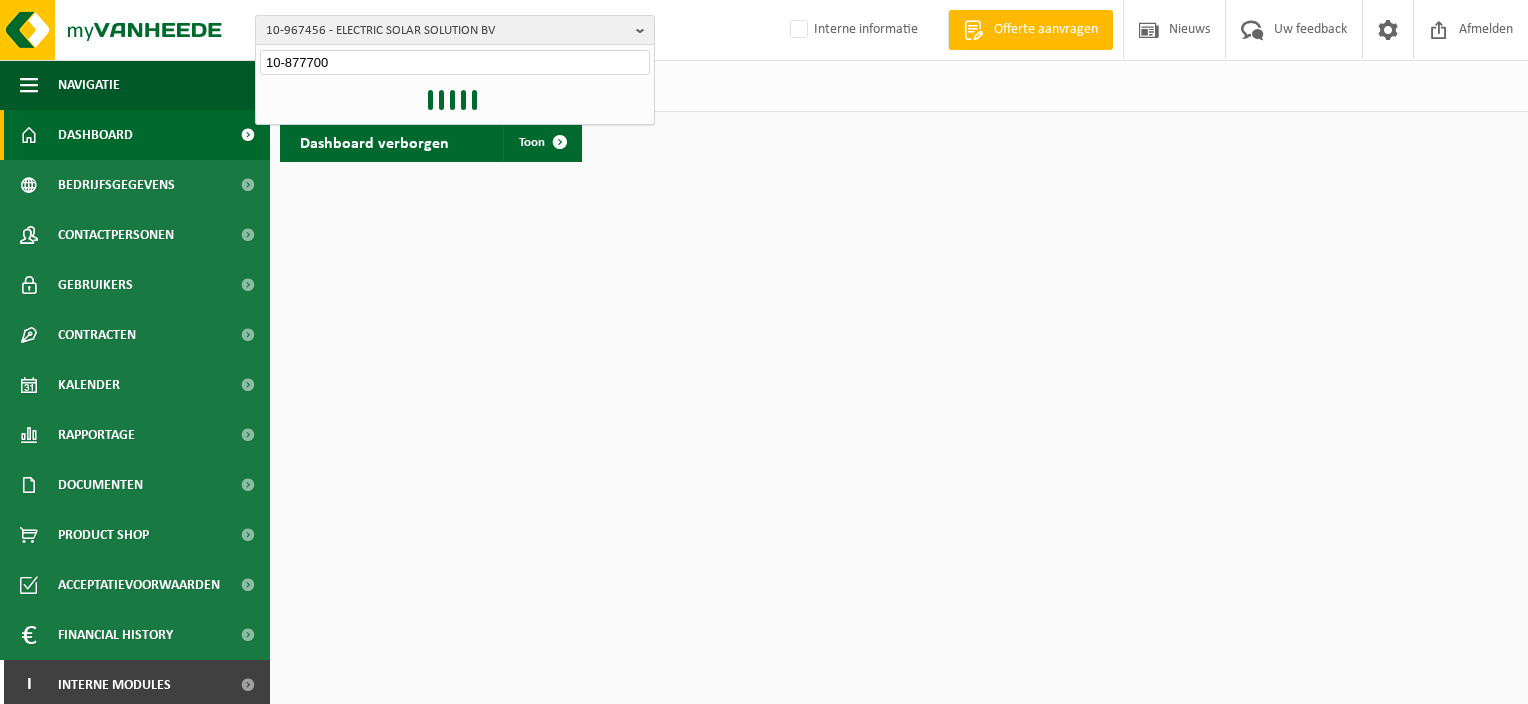 type on "10-877700" 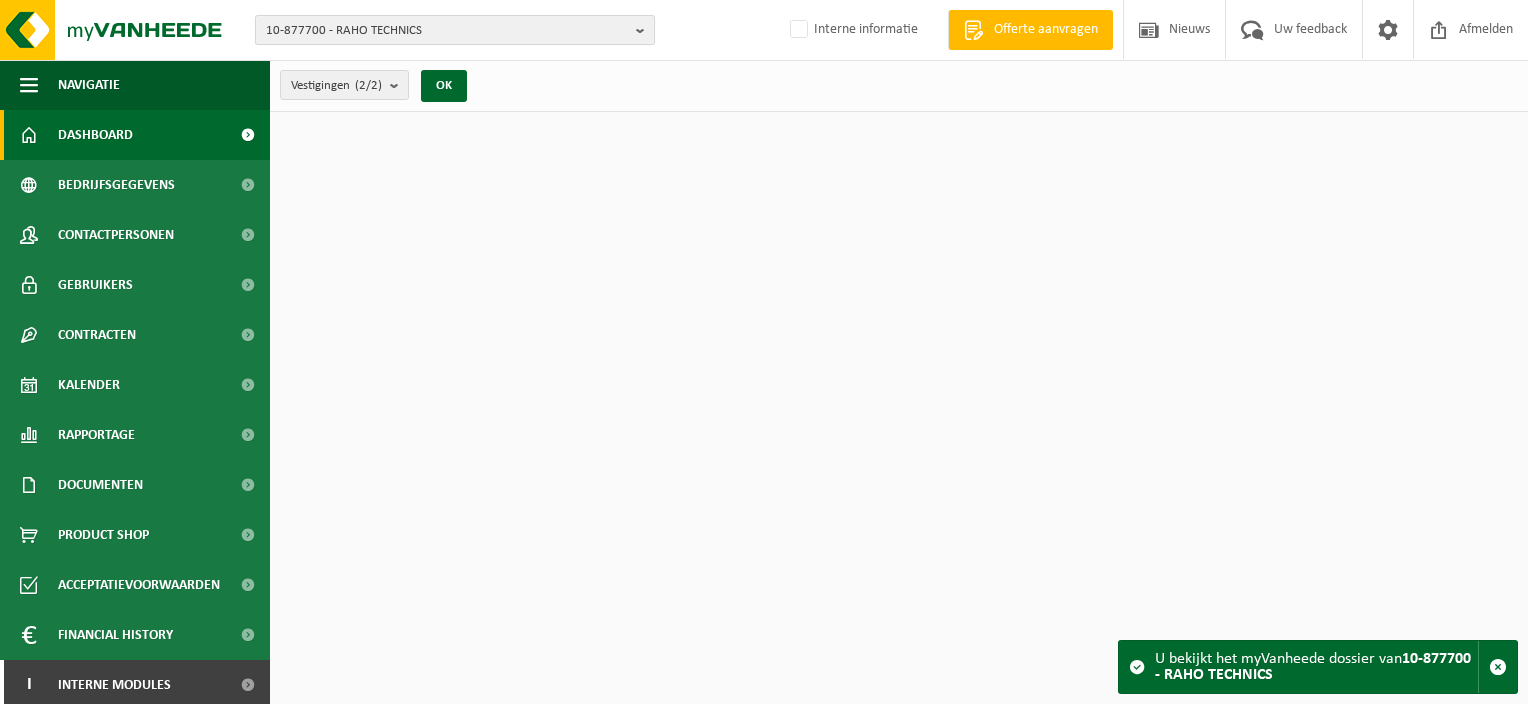 scroll, scrollTop: 0, scrollLeft: 0, axis: both 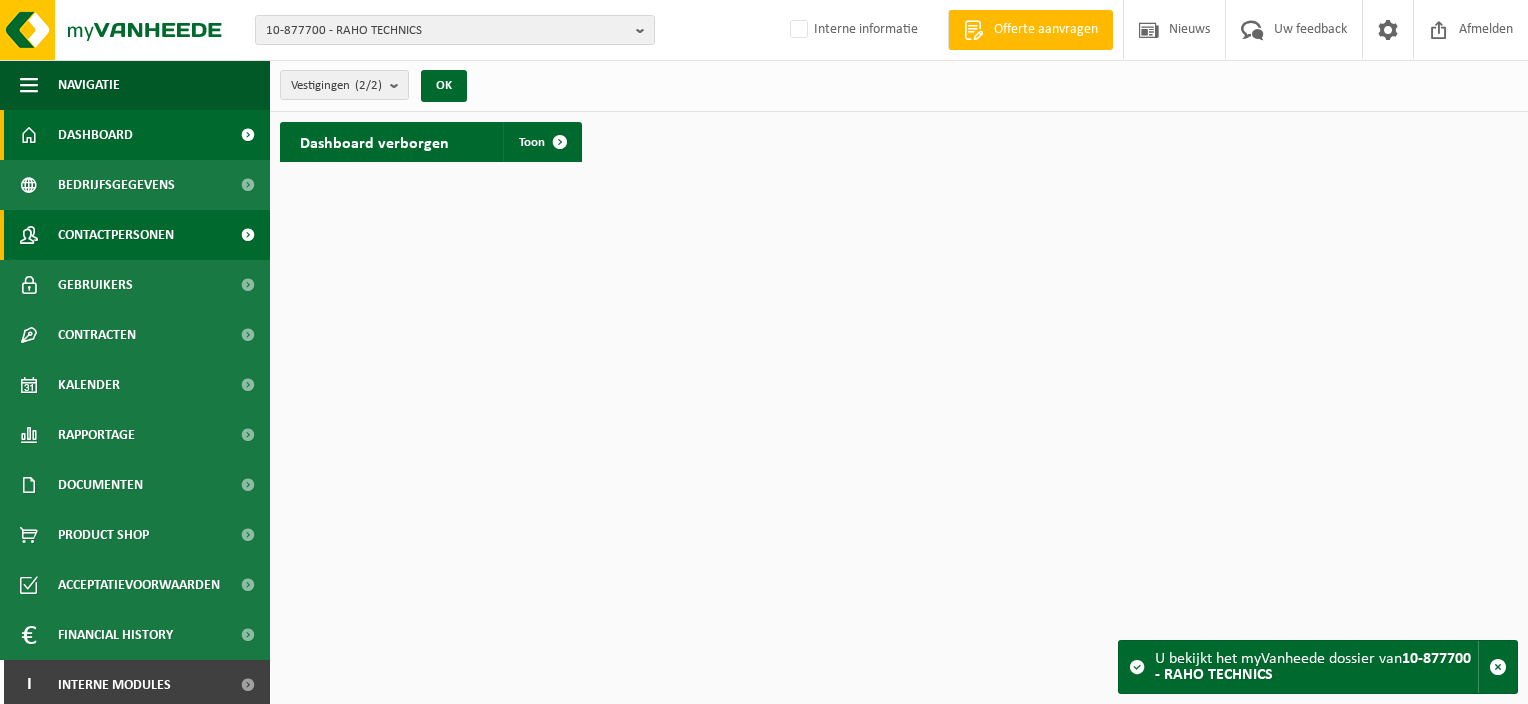 click on "Contactpersonen" at bounding box center [116, 235] 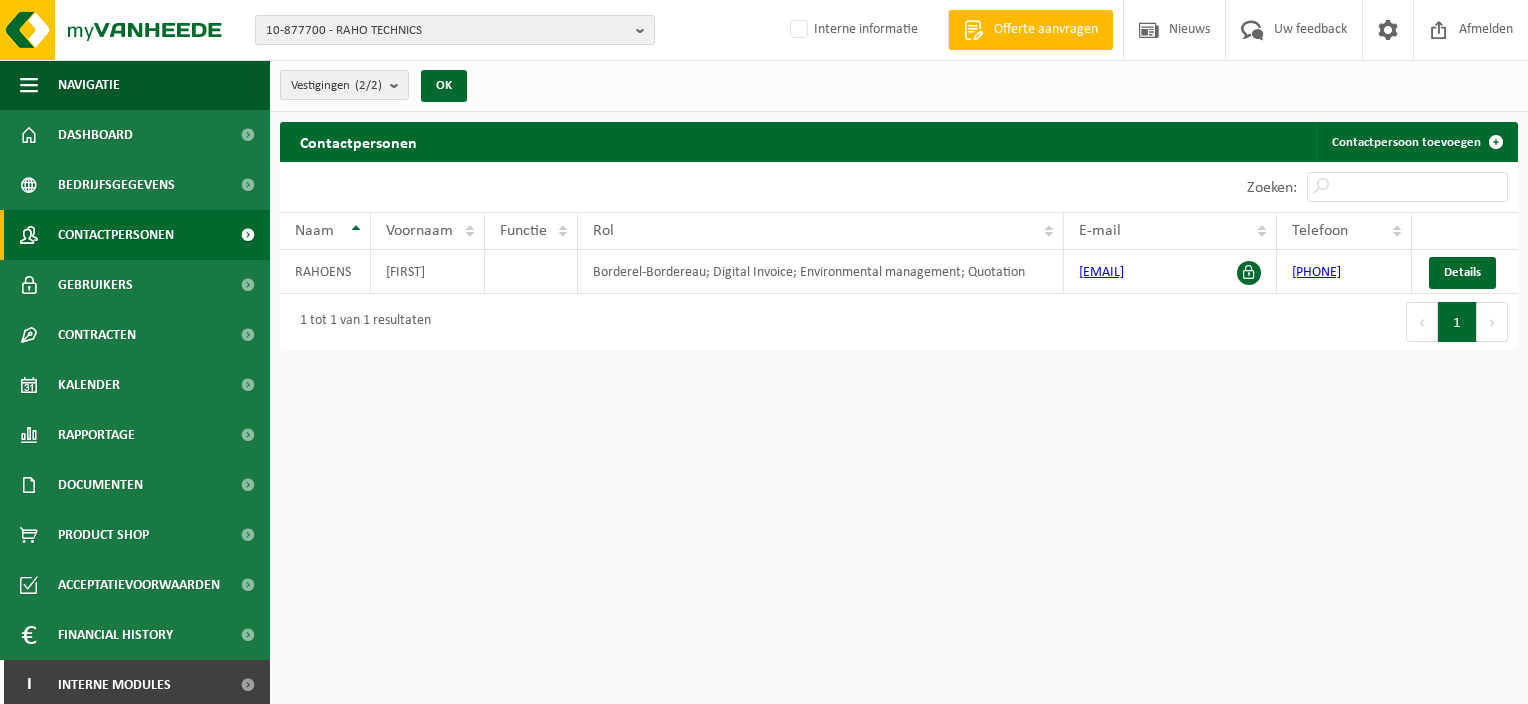 scroll, scrollTop: 0, scrollLeft: 0, axis: both 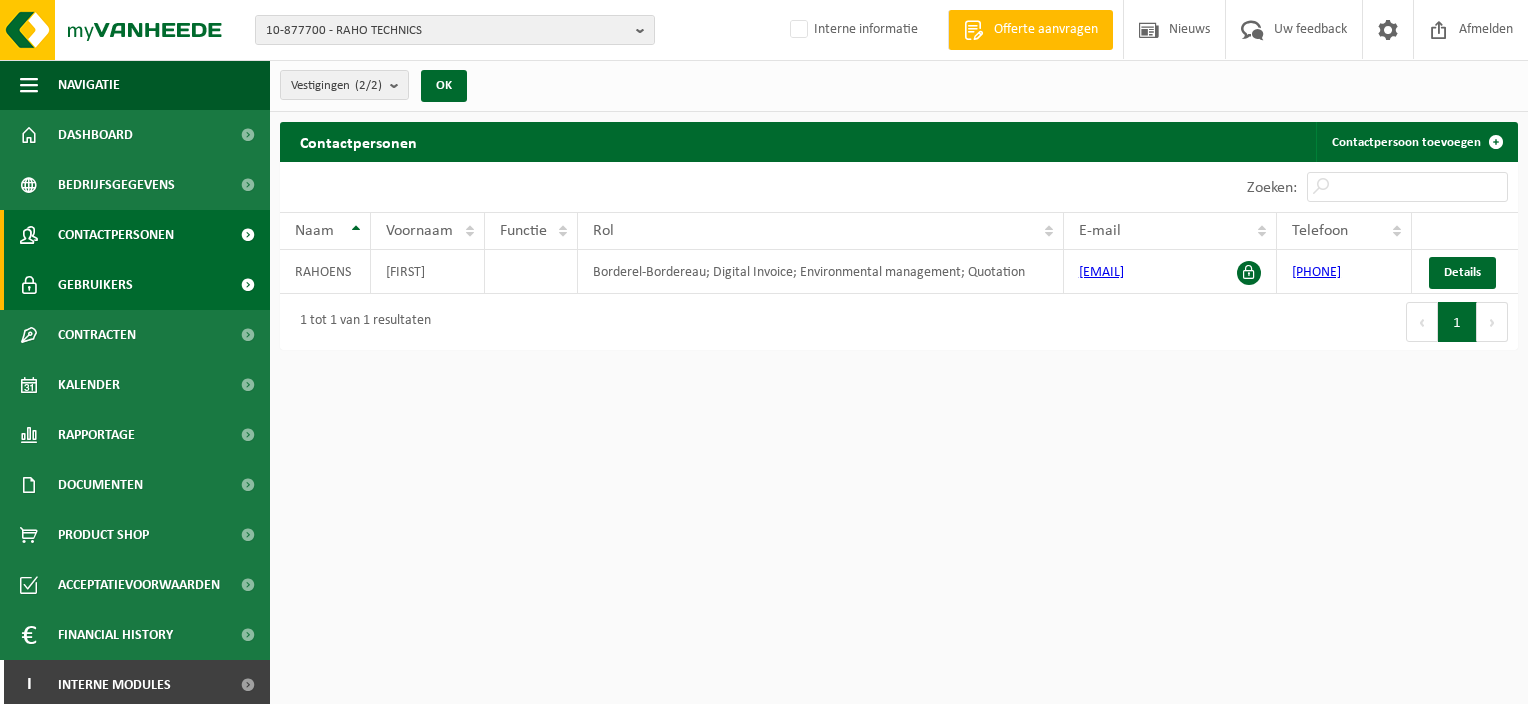 click on "Gebruikers" at bounding box center [135, 285] 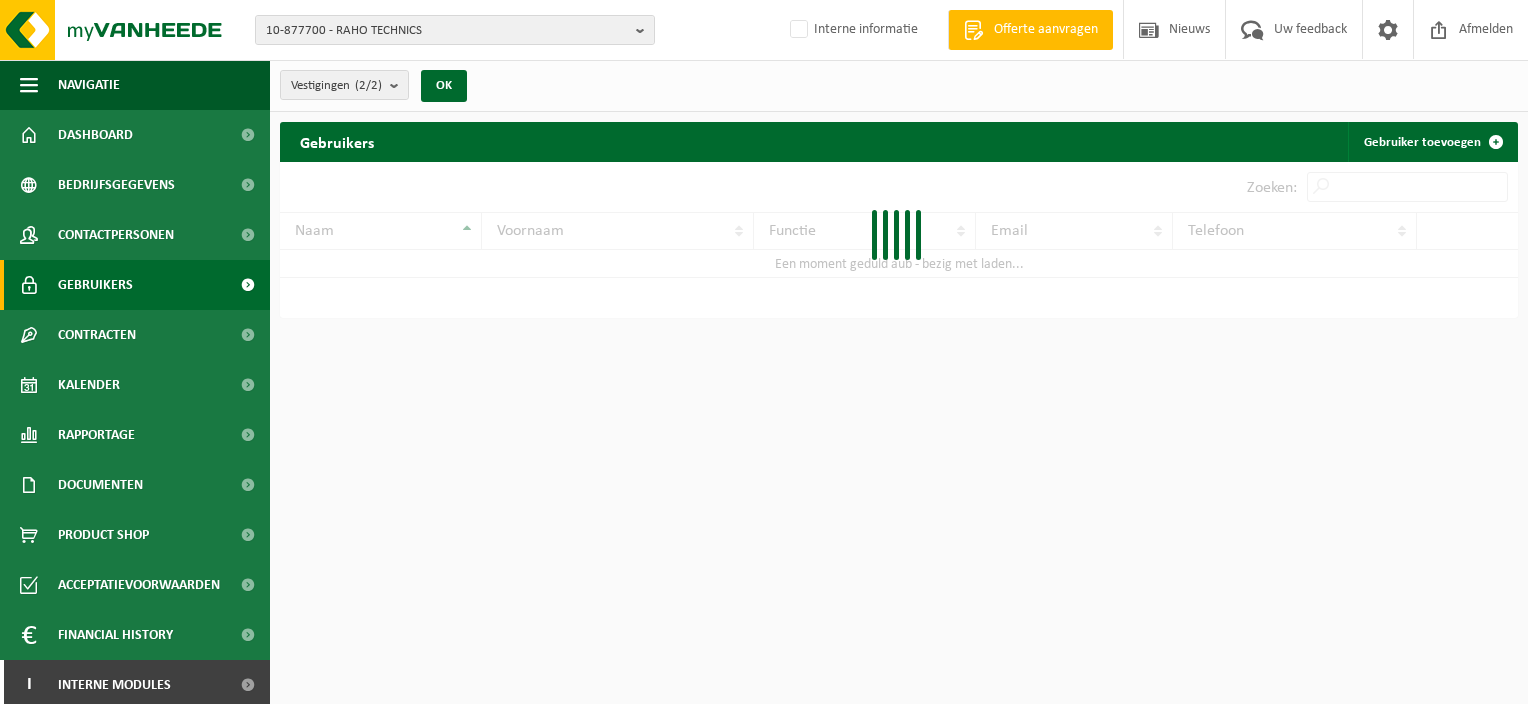 scroll, scrollTop: 0, scrollLeft: 0, axis: both 